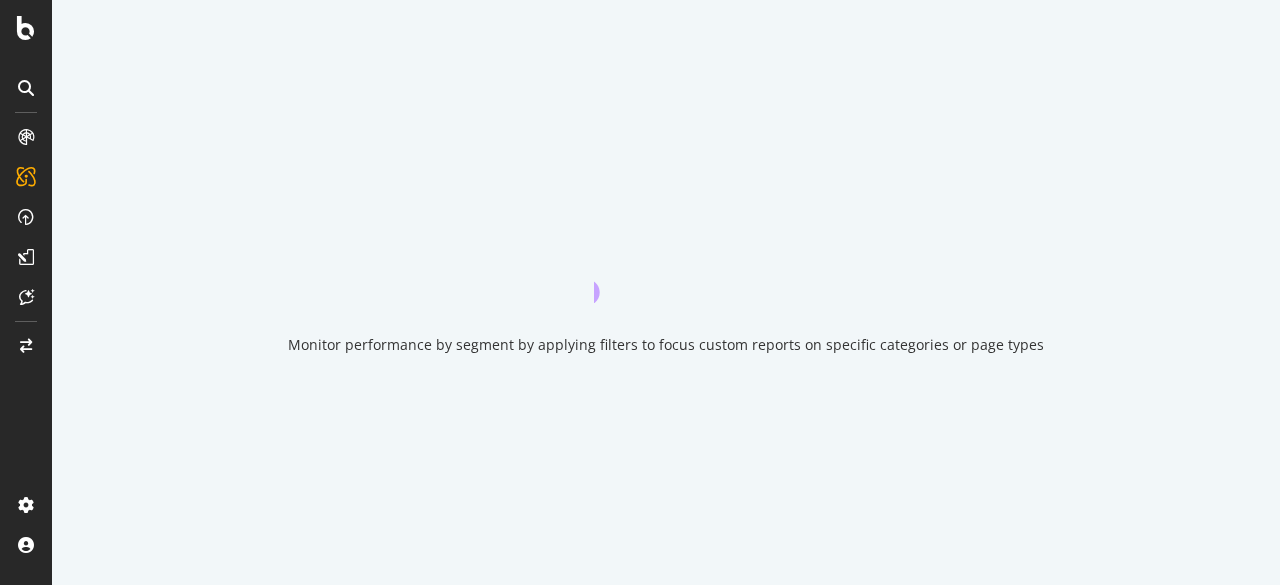 scroll, scrollTop: 0, scrollLeft: 0, axis: both 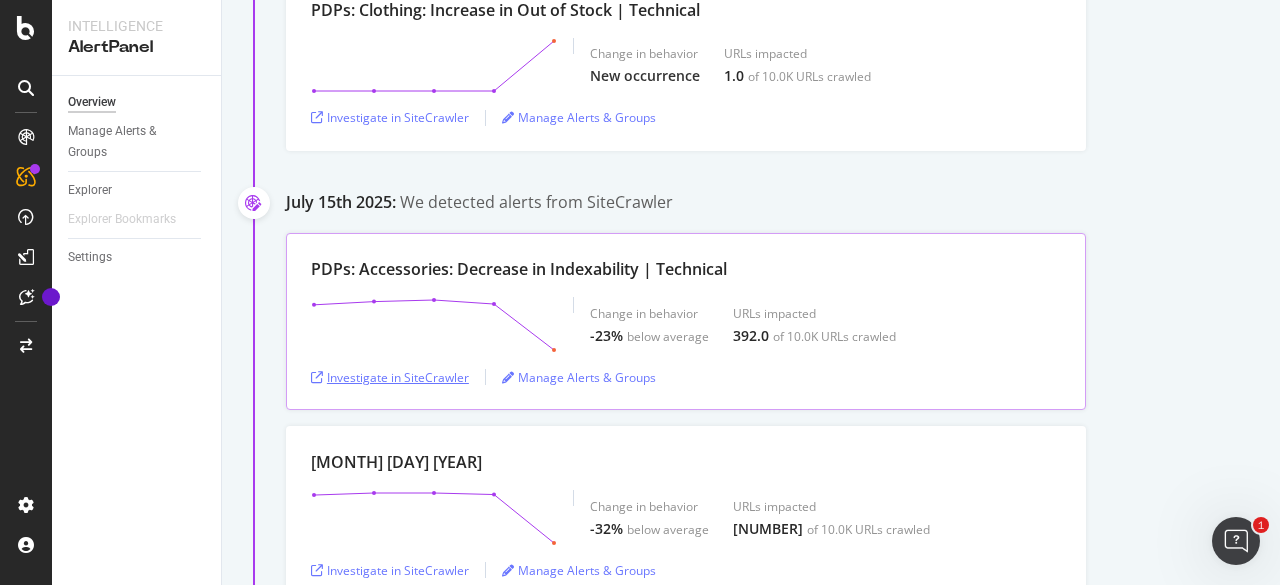 click on "Investigate in SiteCrawler" at bounding box center (390, 377) 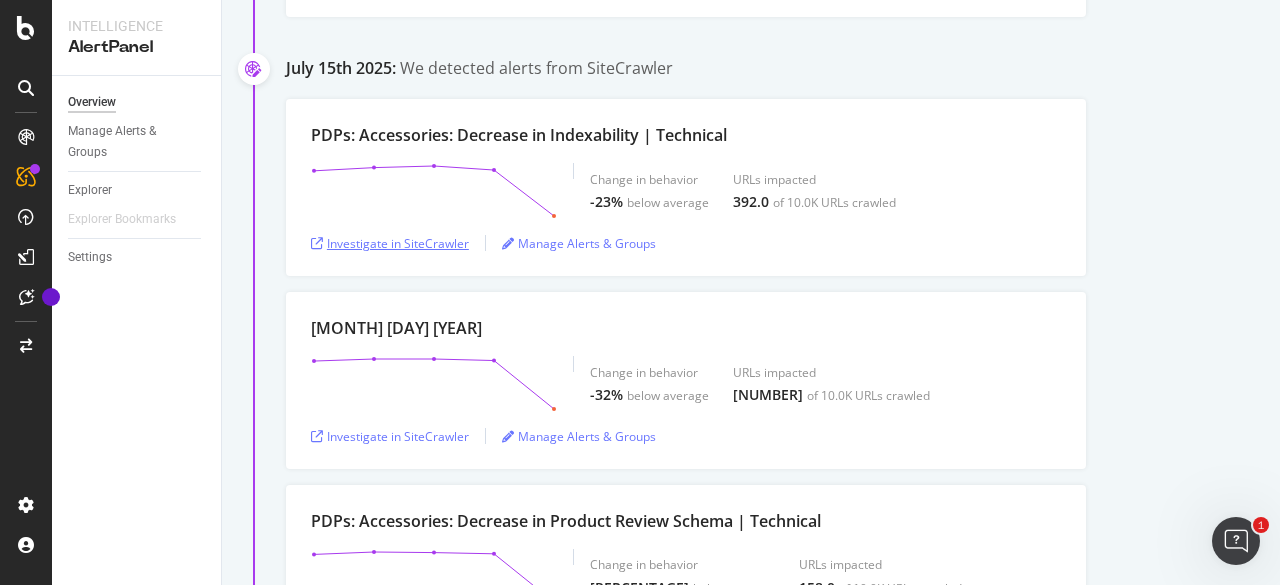 scroll, scrollTop: 6100, scrollLeft: 0, axis: vertical 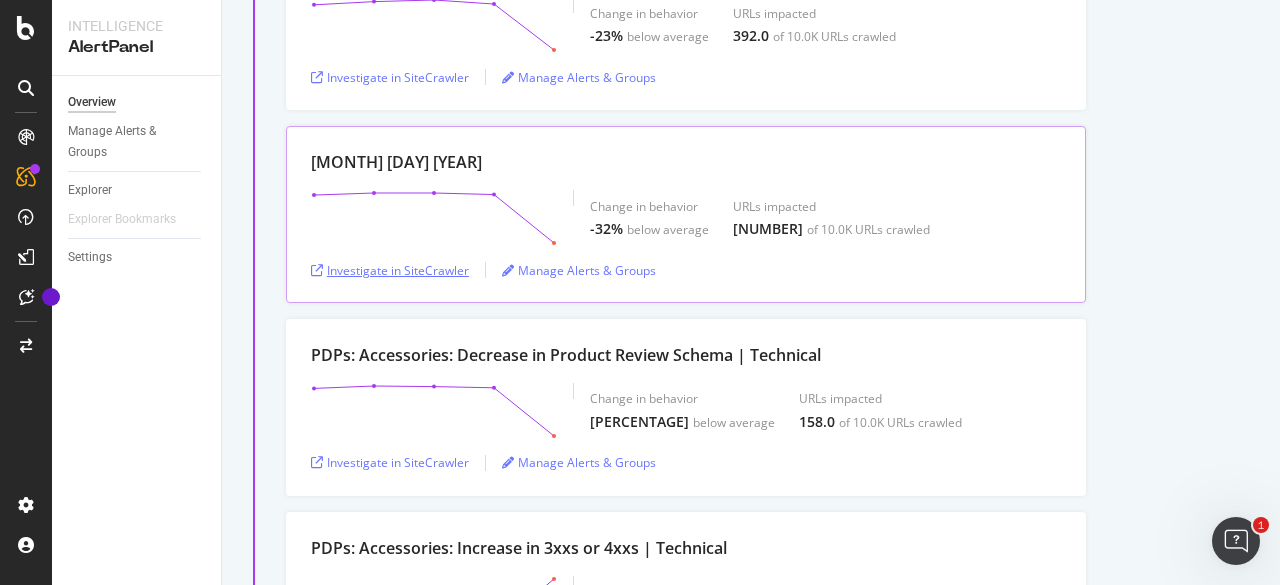 click on "Investigate in SiteCrawler" at bounding box center (390, 270) 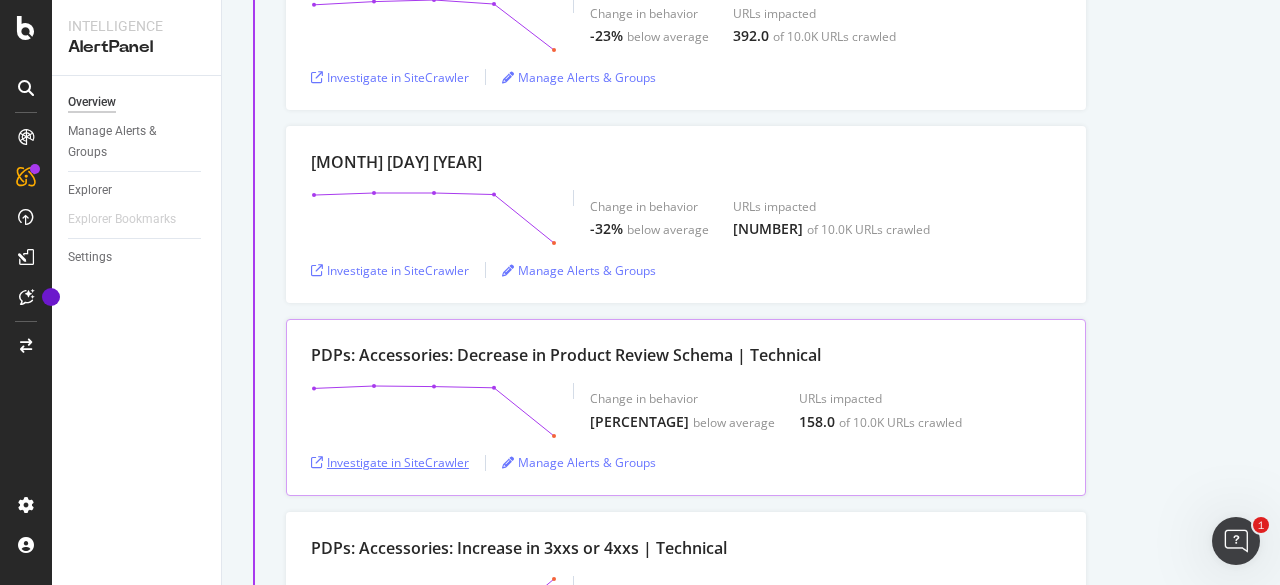 click on "Investigate in SiteCrawler" at bounding box center [390, 462] 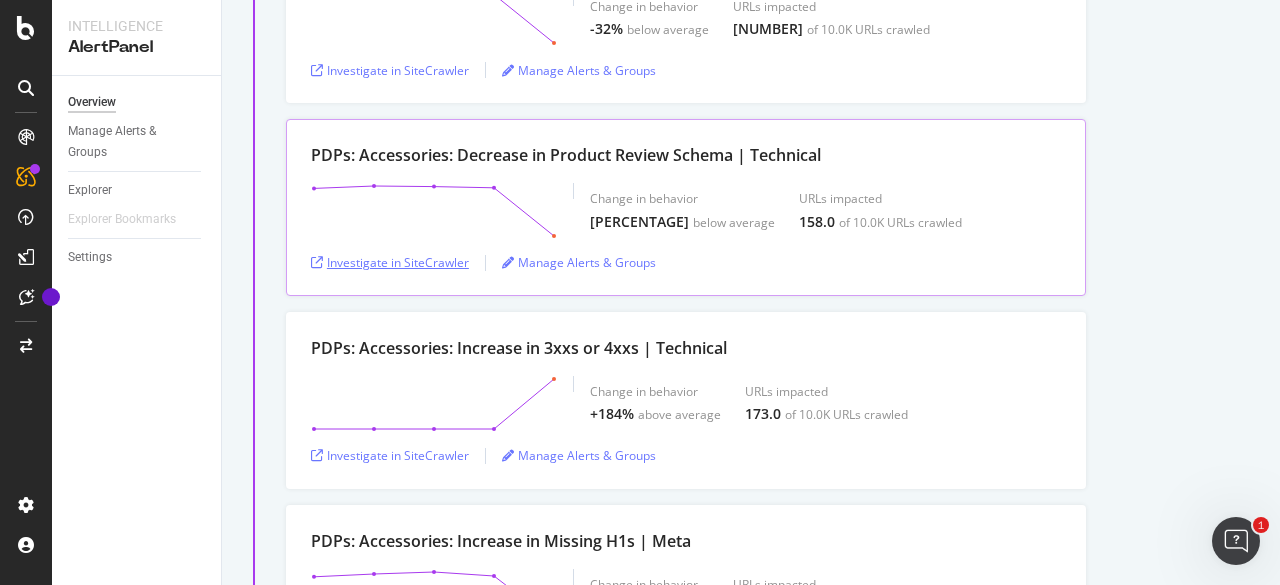 scroll, scrollTop: 6400, scrollLeft: 0, axis: vertical 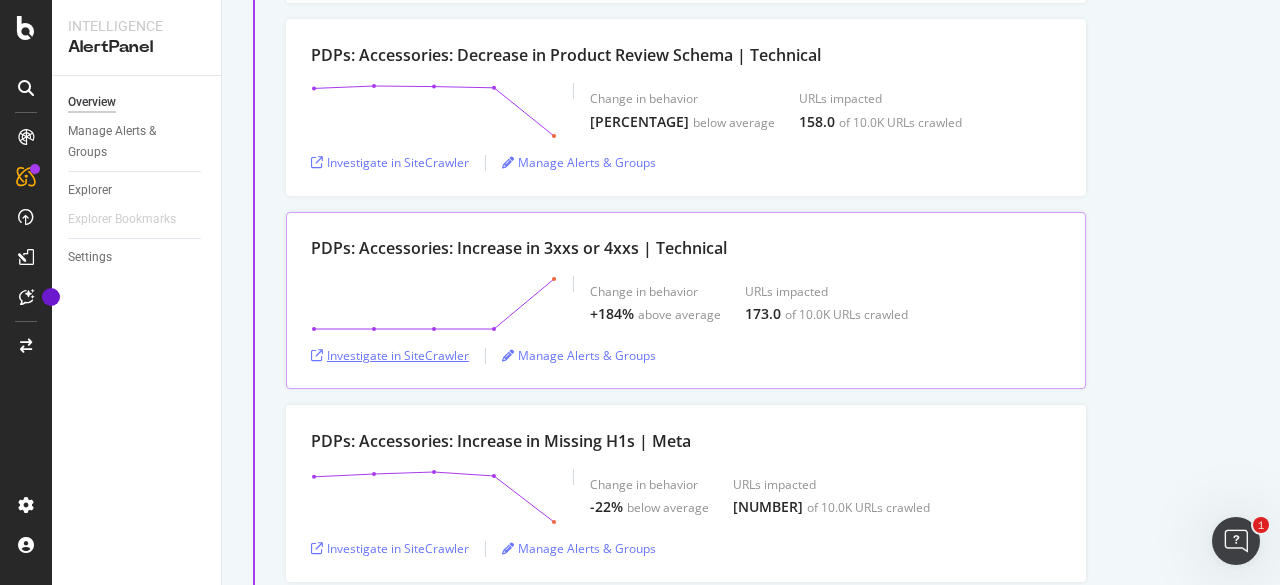 click on "Investigate in SiteCrawler" at bounding box center [390, 355] 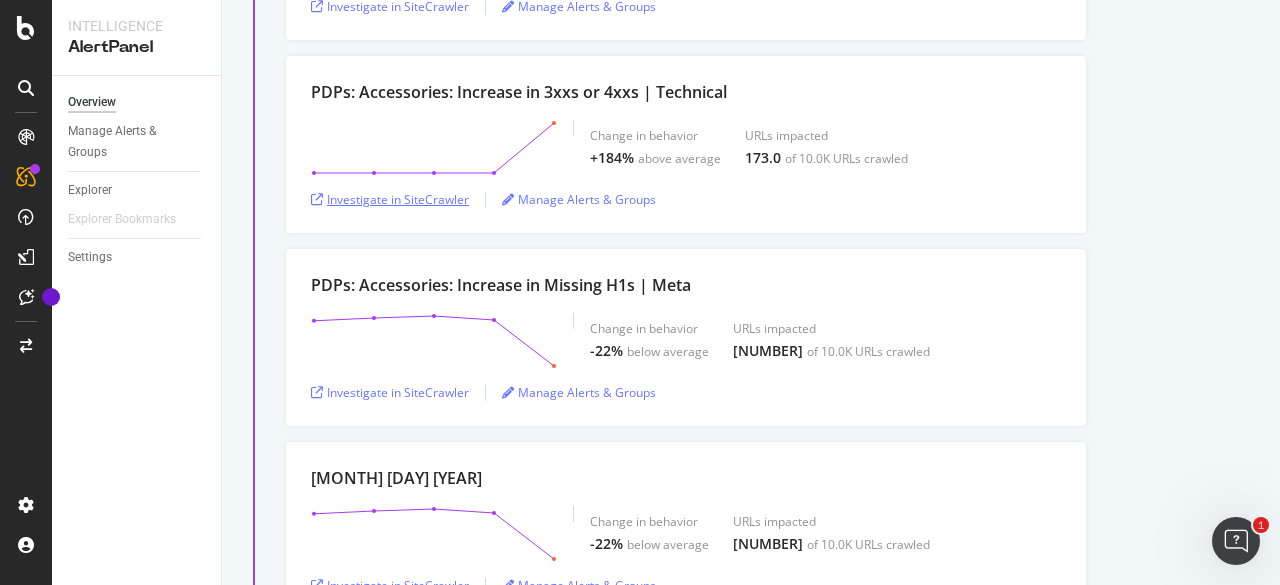scroll, scrollTop: 6600, scrollLeft: 0, axis: vertical 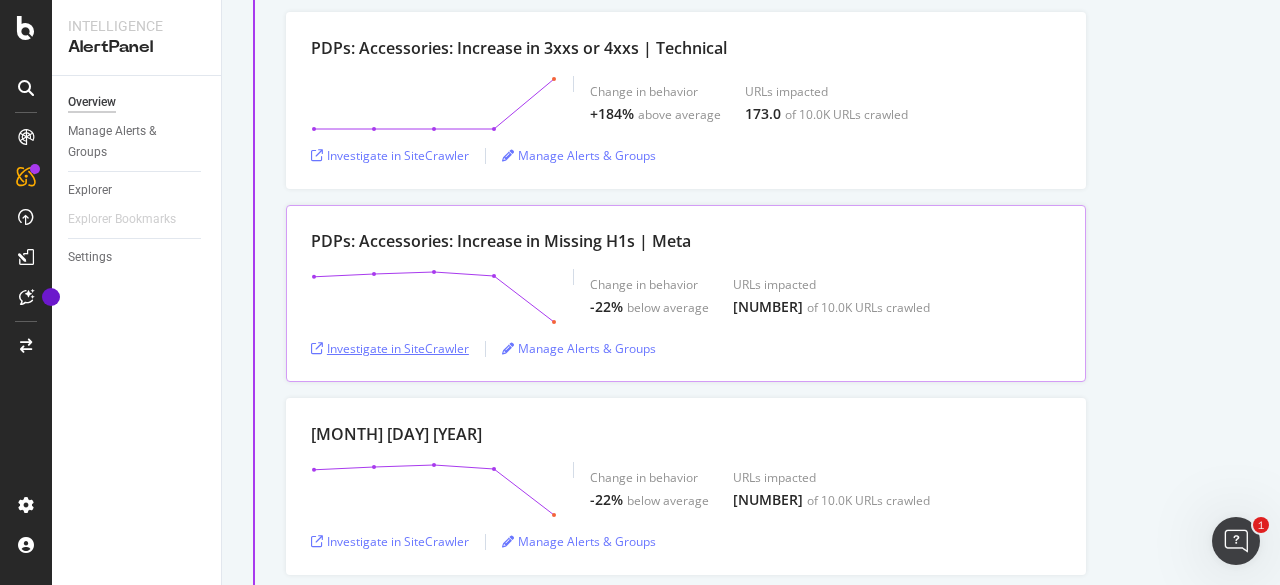 click on "Investigate in SiteCrawler" at bounding box center (390, 348) 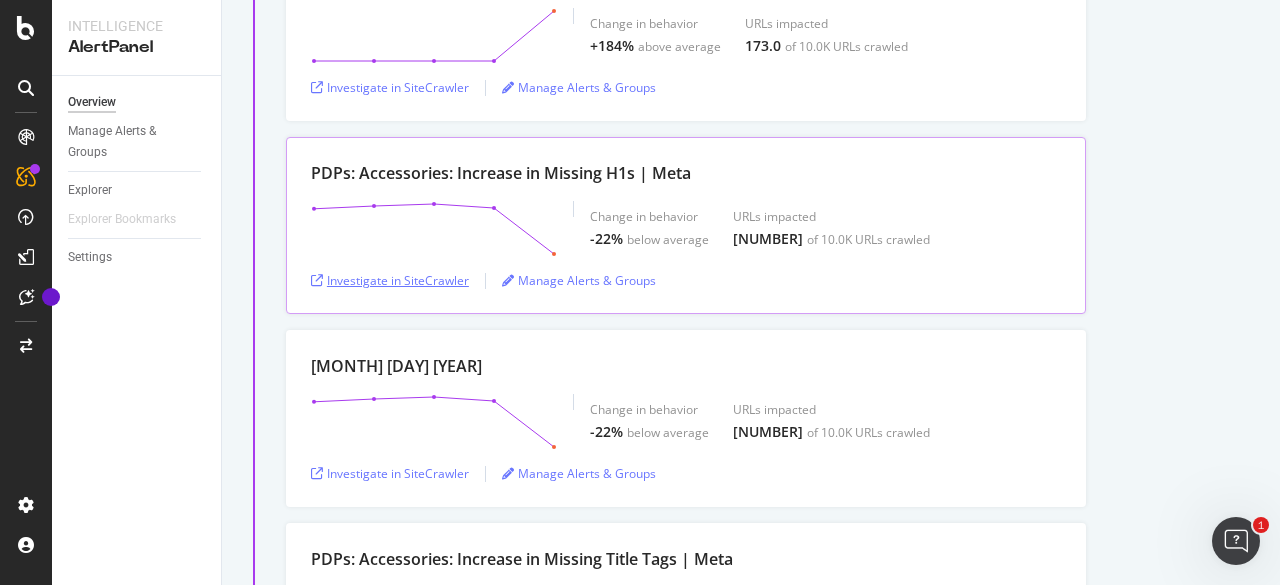 scroll, scrollTop: 6800, scrollLeft: 0, axis: vertical 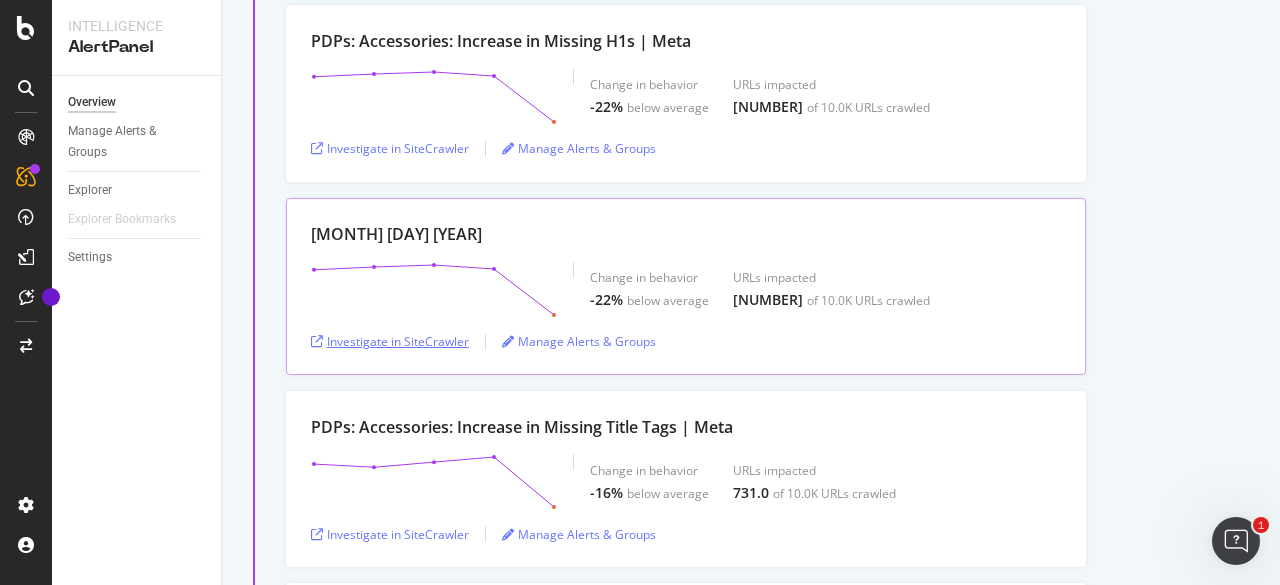click on "Investigate in SiteCrawler" at bounding box center [390, 341] 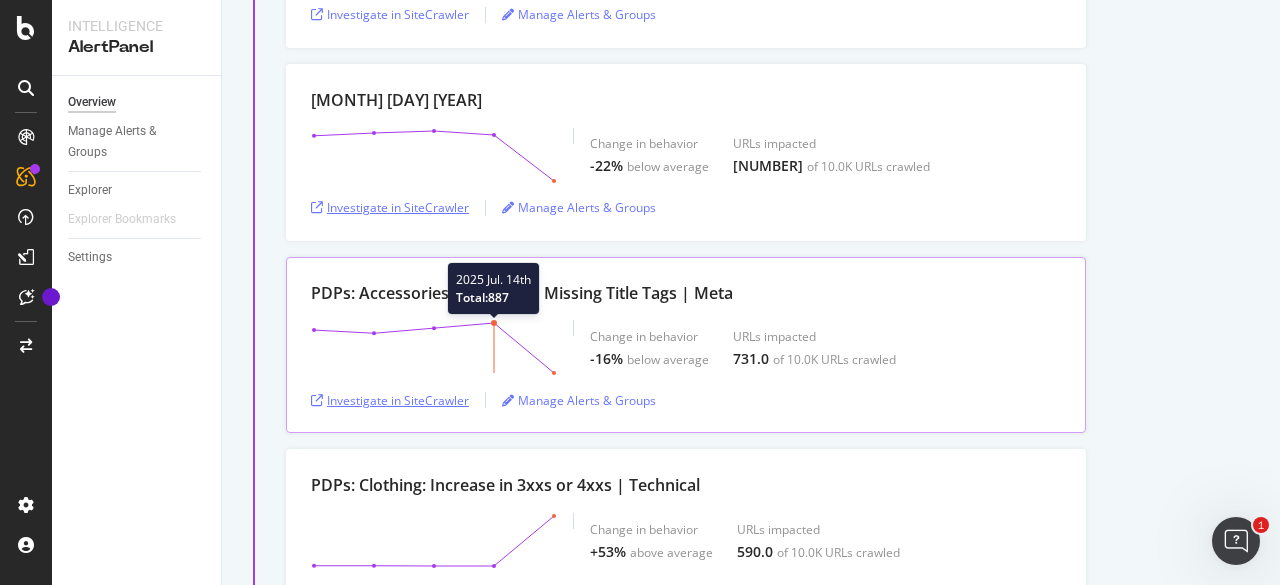 scroll, scrollTop: 7000, scrollLeft: 0, axis: vertical 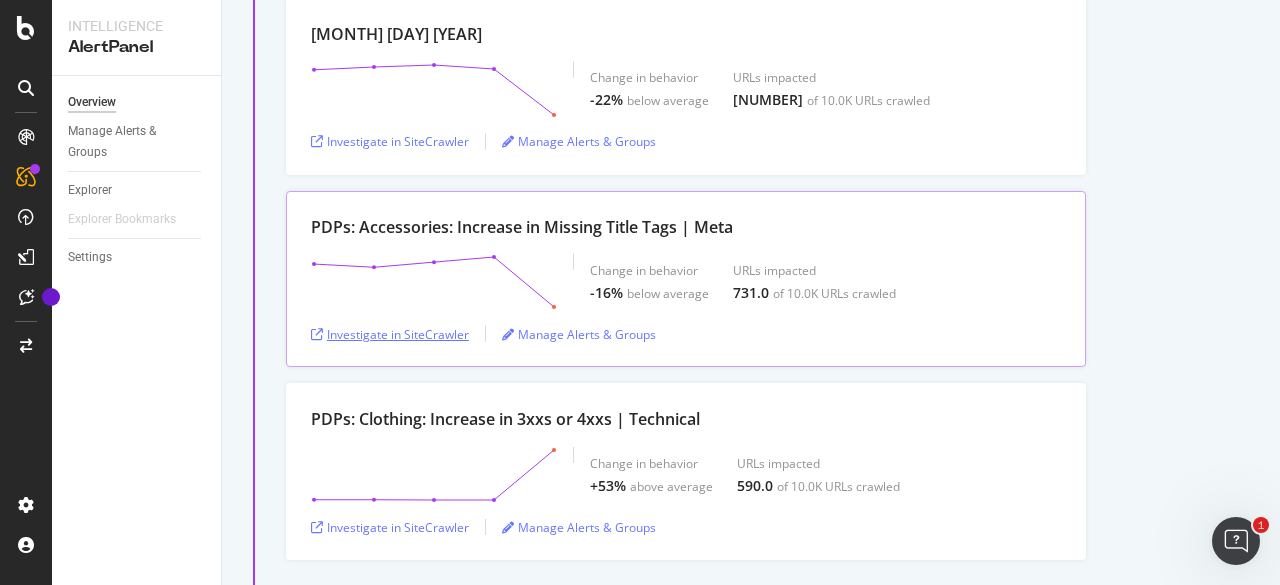 click on "Investigate in SiteCrawler" at bounding box center [390, 334] 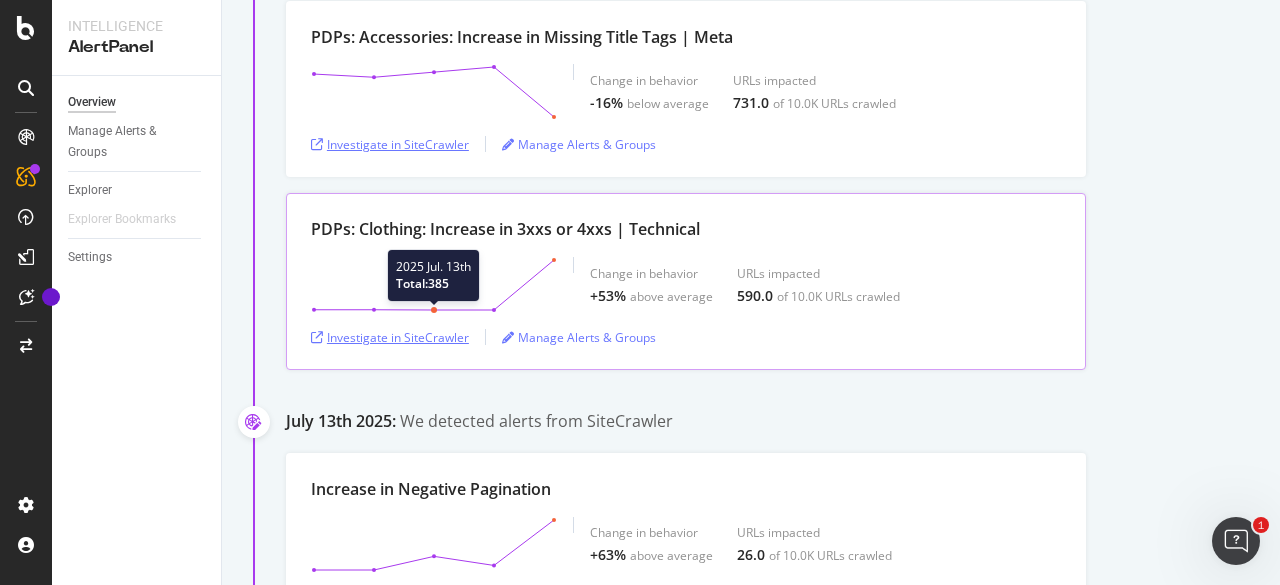 scroll, scrollTop: 7200, scrollLeft: 0, axis: vertical 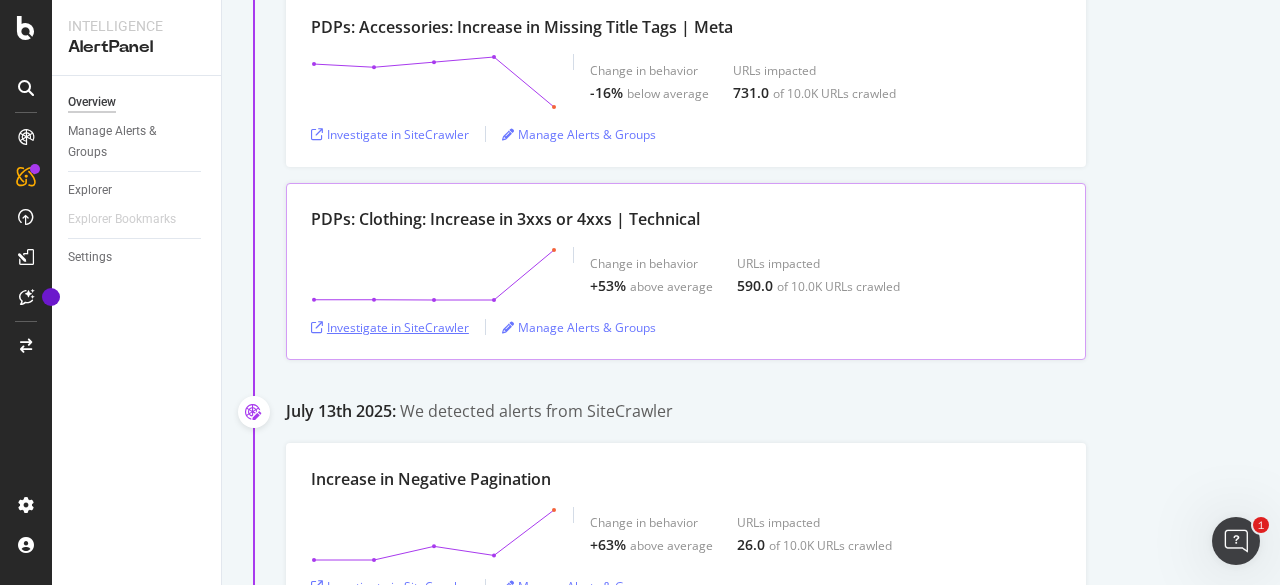 click on "Investigate in SiteCrawler" at bounding box center (390, 327) 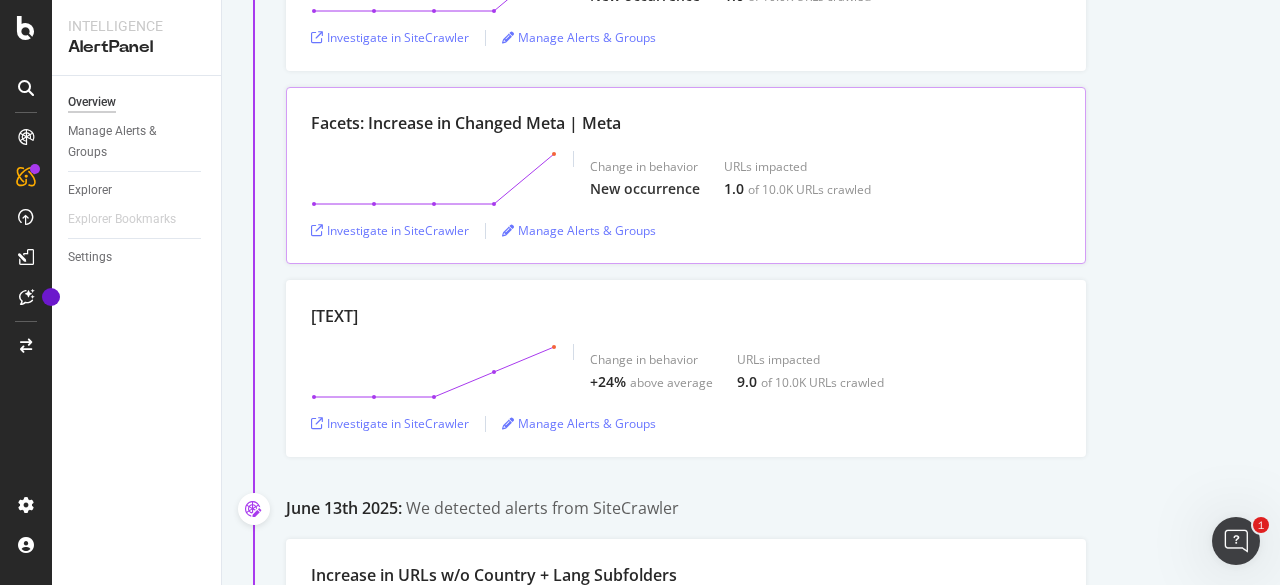 scroll, scrollTop: 13500, scrollLeft: 0, axis: vertical 